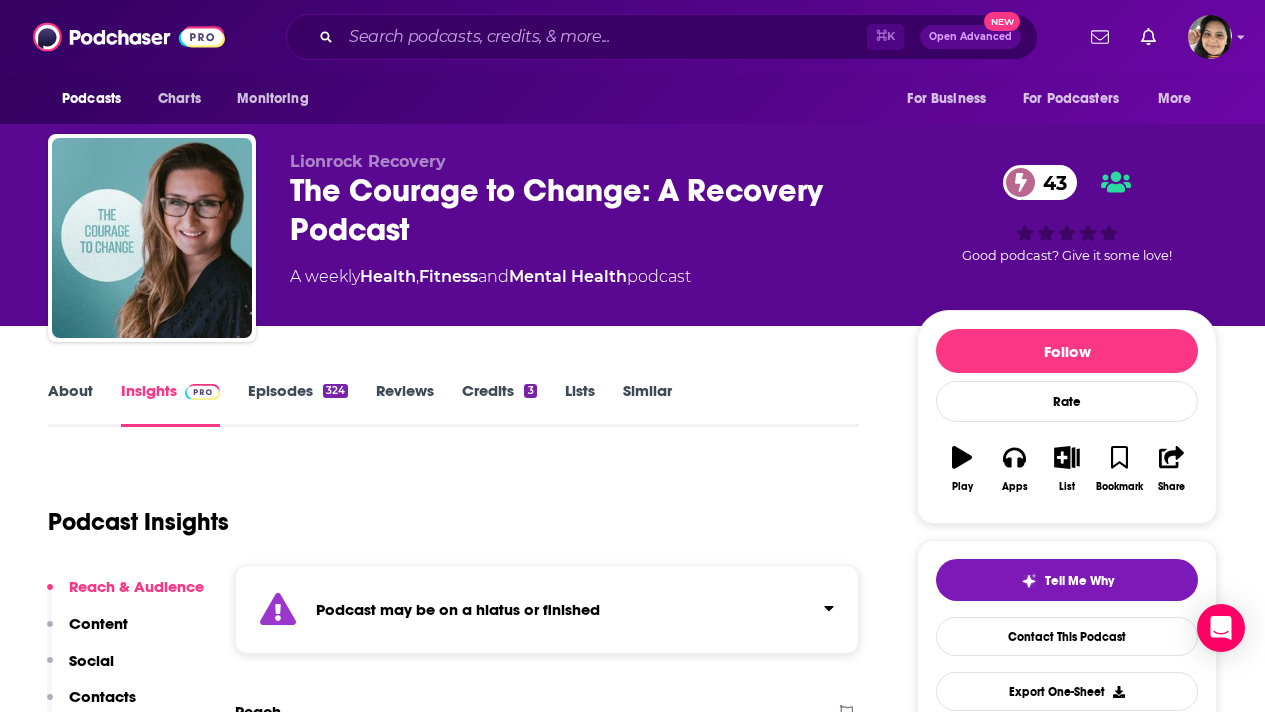 scroll, scrollTop: 0, scrollLeft: 0, axis: both 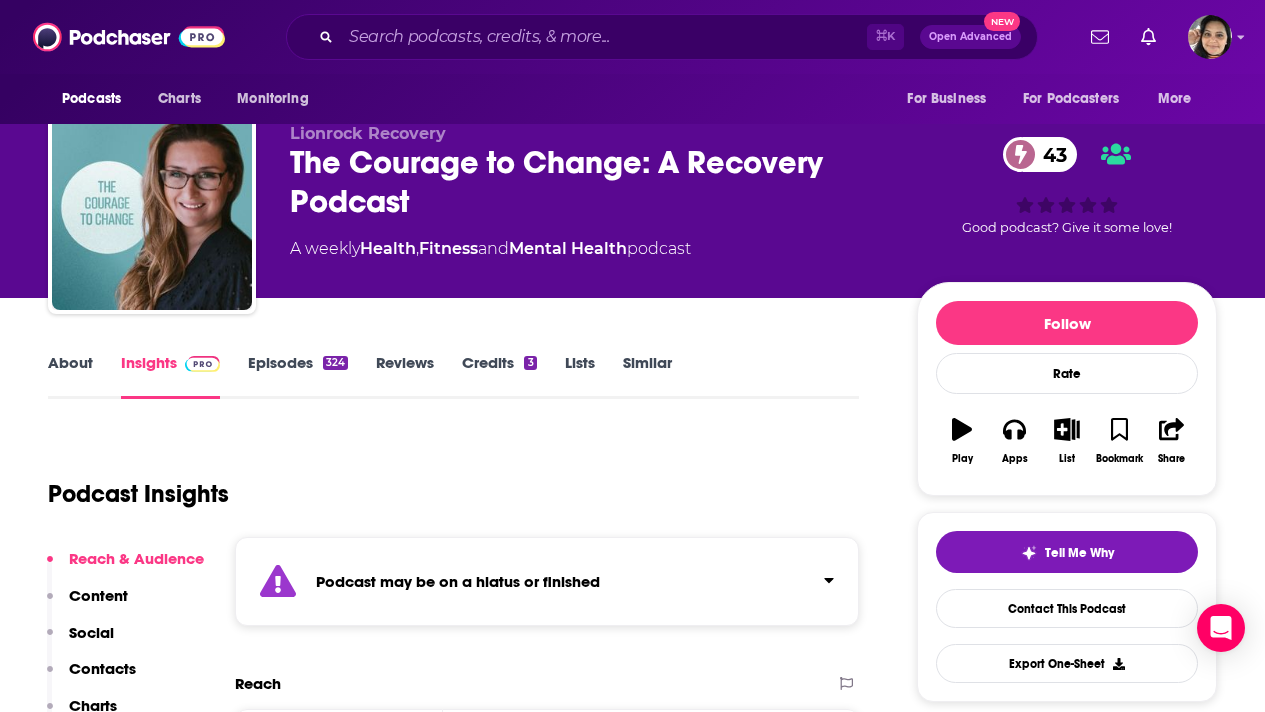 click on "Episodes 324" at bounding box center (298, 376) 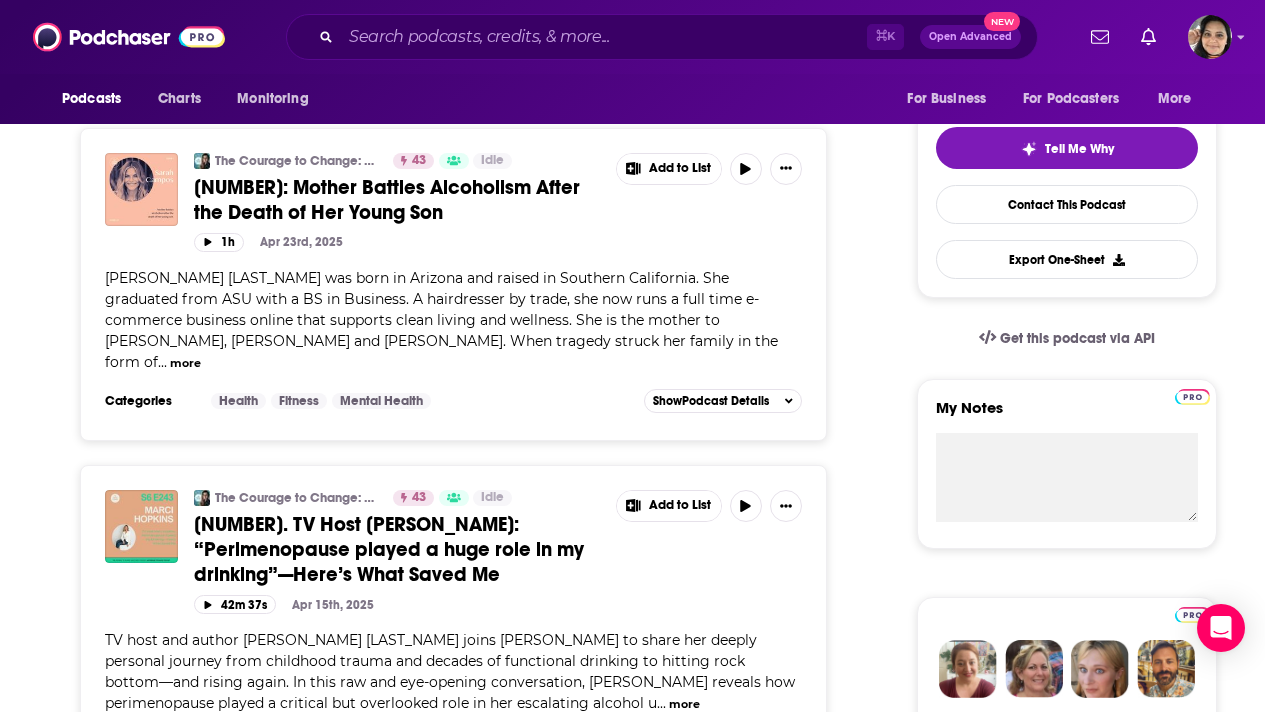 scroll, scrollTop: 355, scrollLeft: 0, axis: vertical 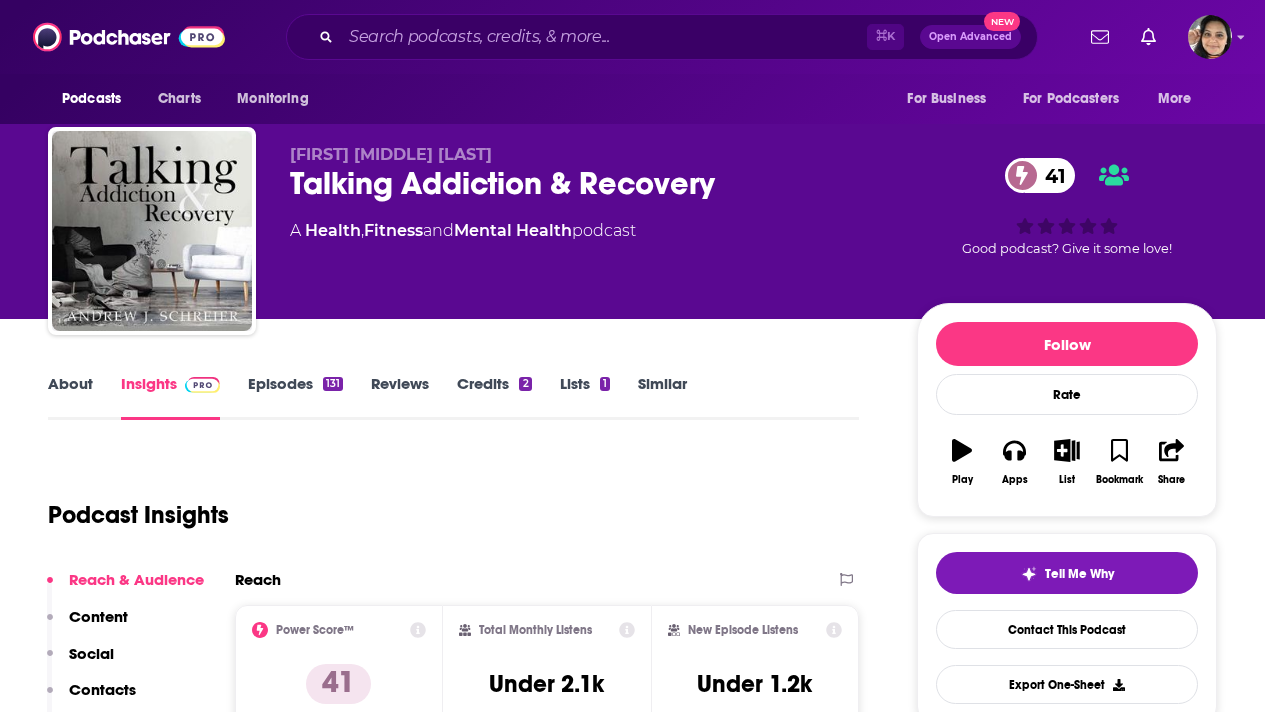 click on "Episodes 131" at bounding box center [295, 397] 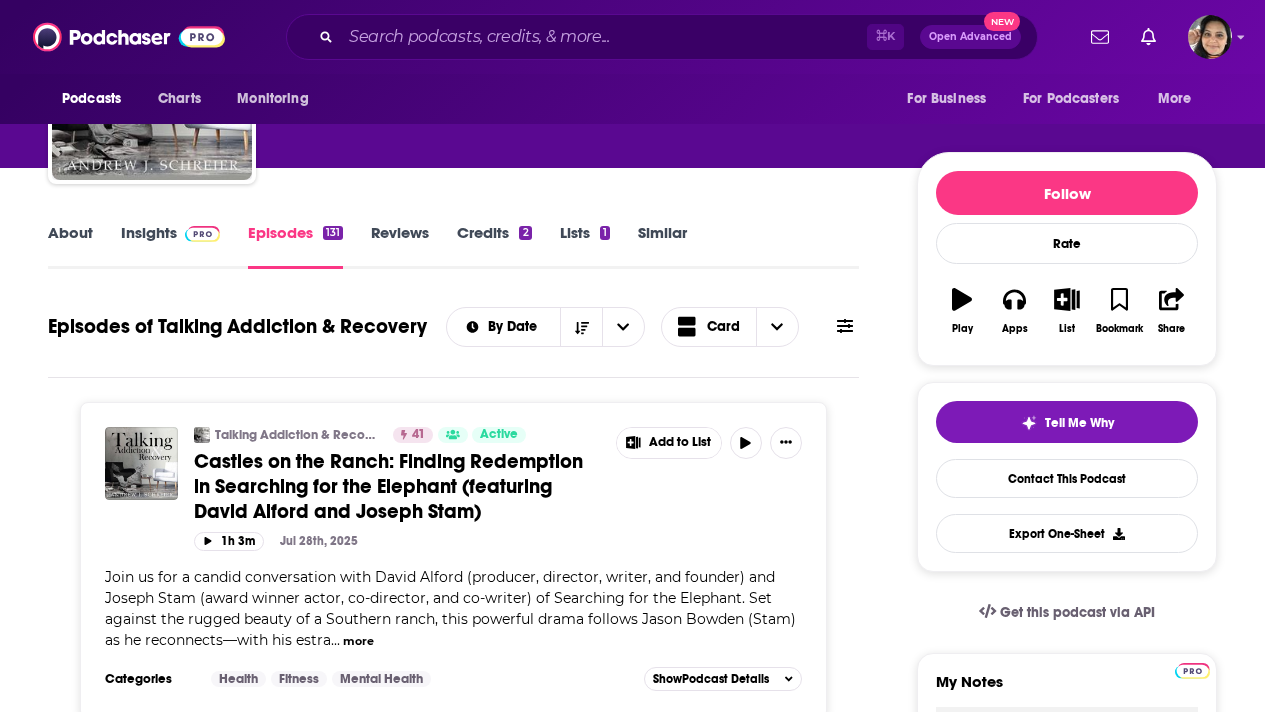 scroll, scrollTop: 0, scrollLeft: 0, axis: both 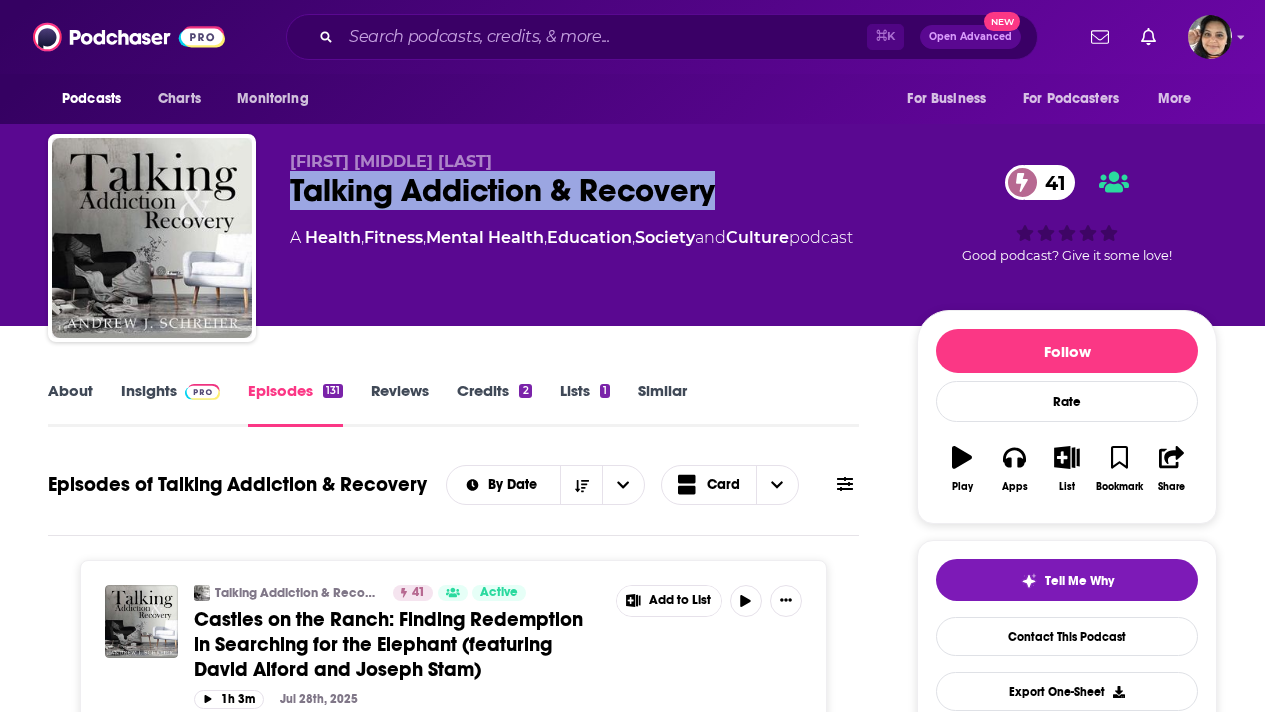 drag, startPoint x: 730, startPoint y: 193, endPoint x: 288, endPoint y: 206, distance: 442.19113 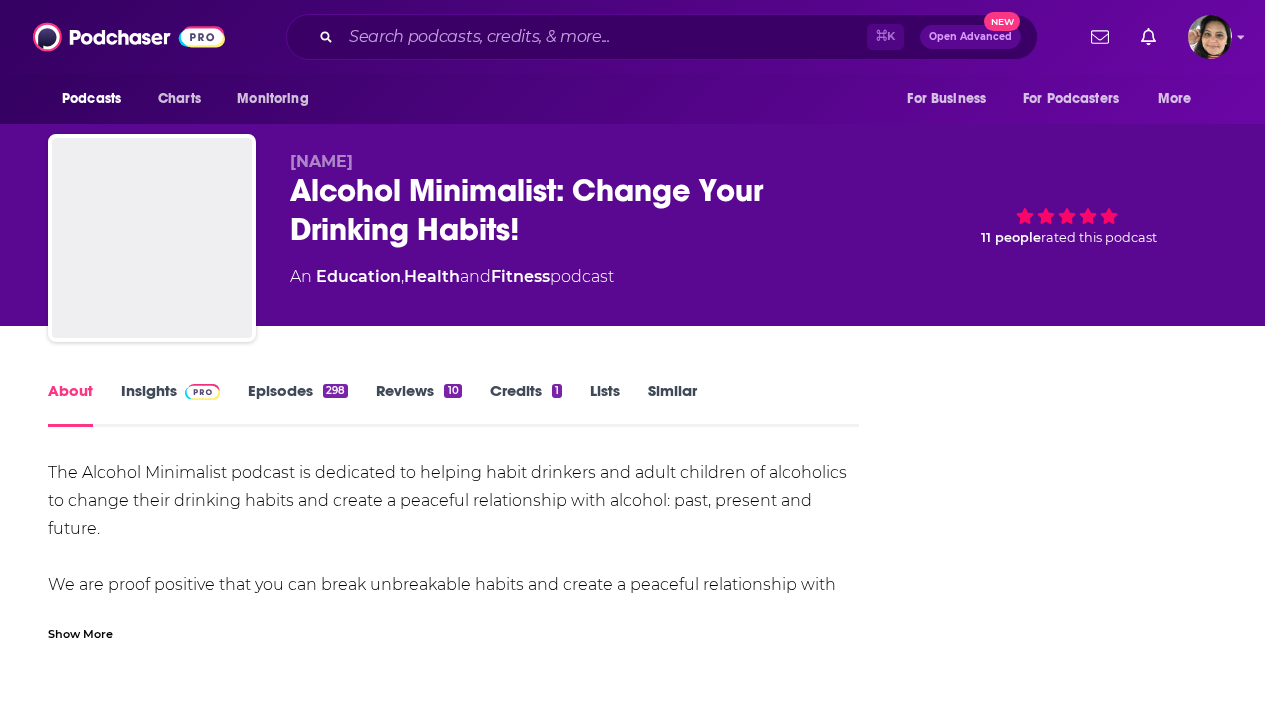scroll, scrollTop: 0, scrollLeft: 0, axis: both 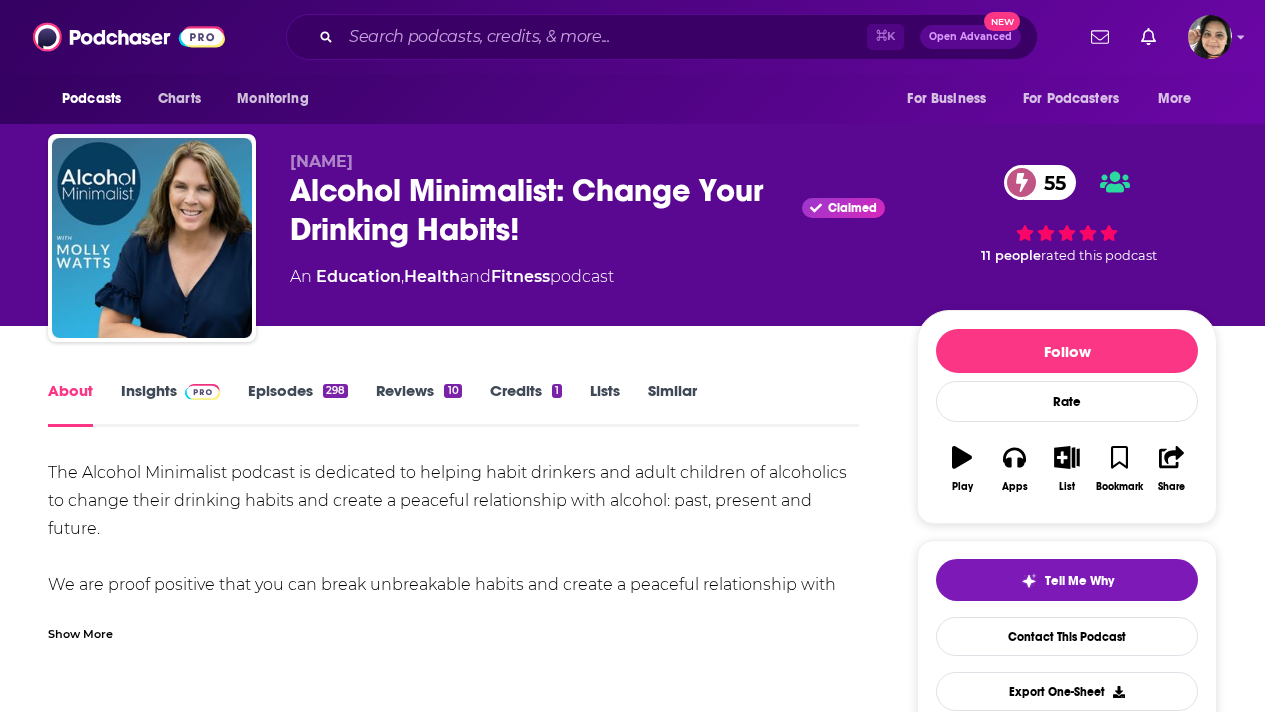 click on "Insights" at bounding box center [170, 404] 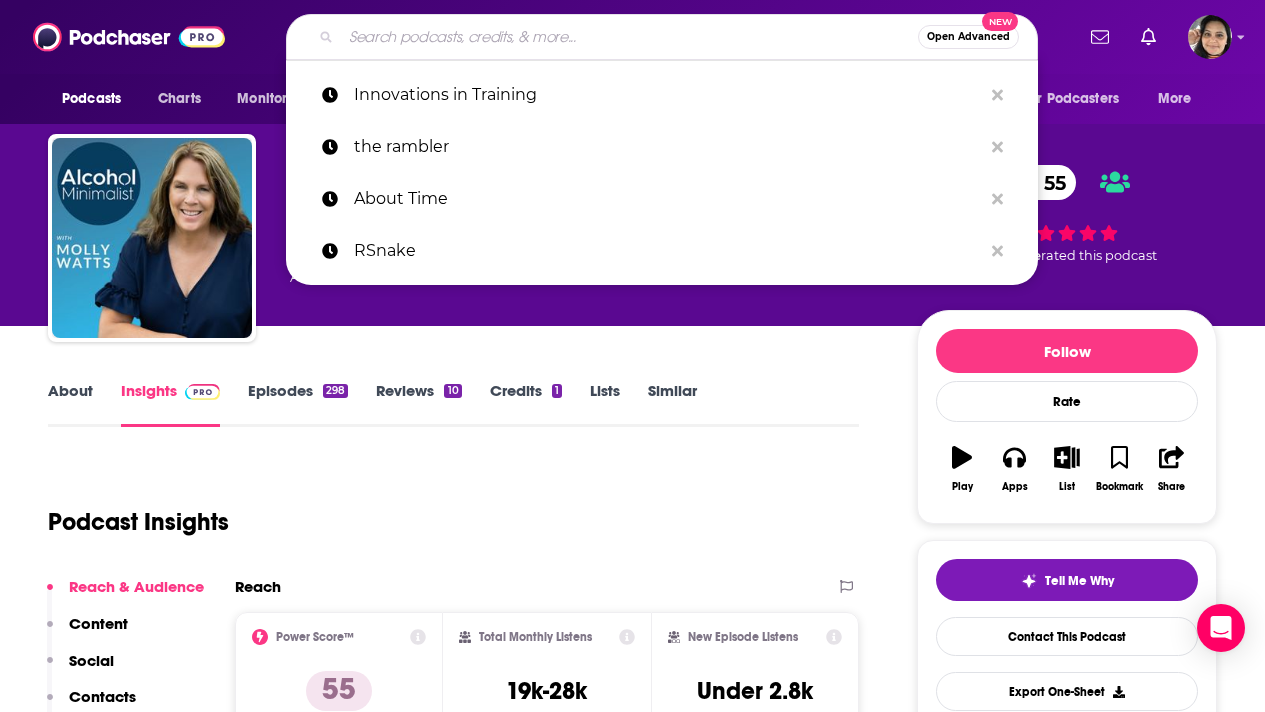 click at bounding box center (629, 37) 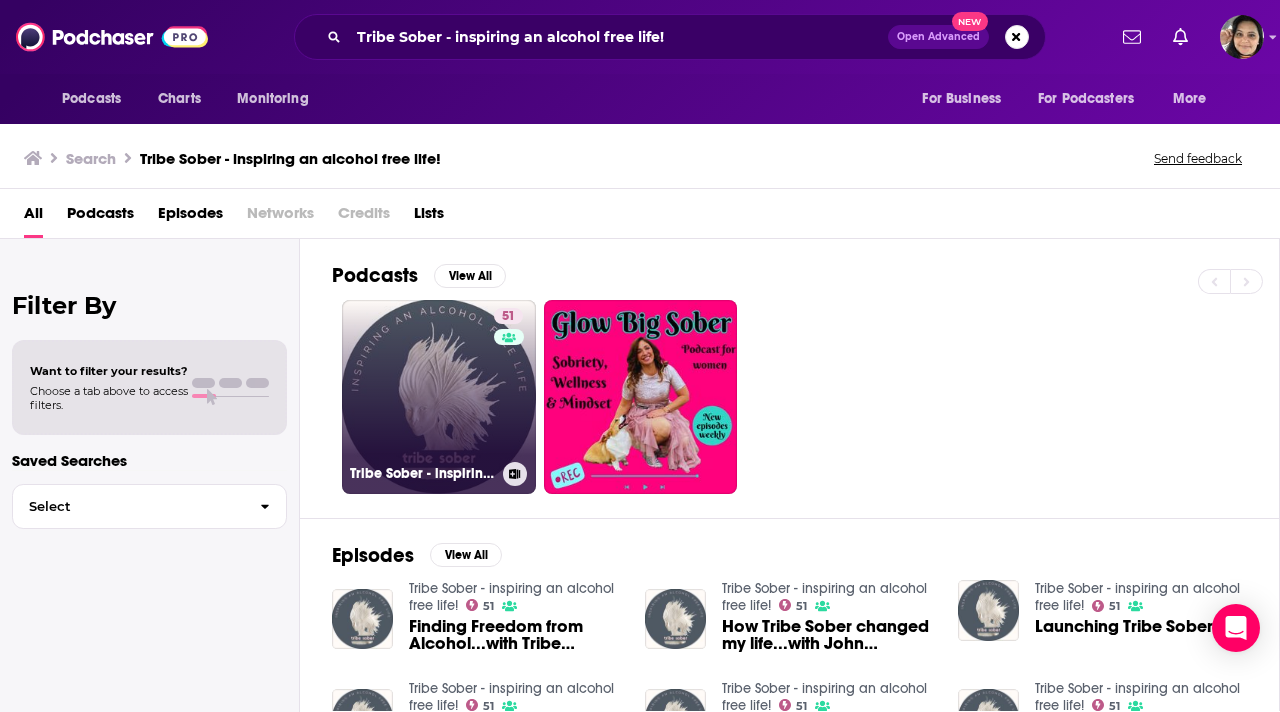 click on "51 Tribe Sober - inspiring an alcohol free life!" at bounding box center [439, 397] 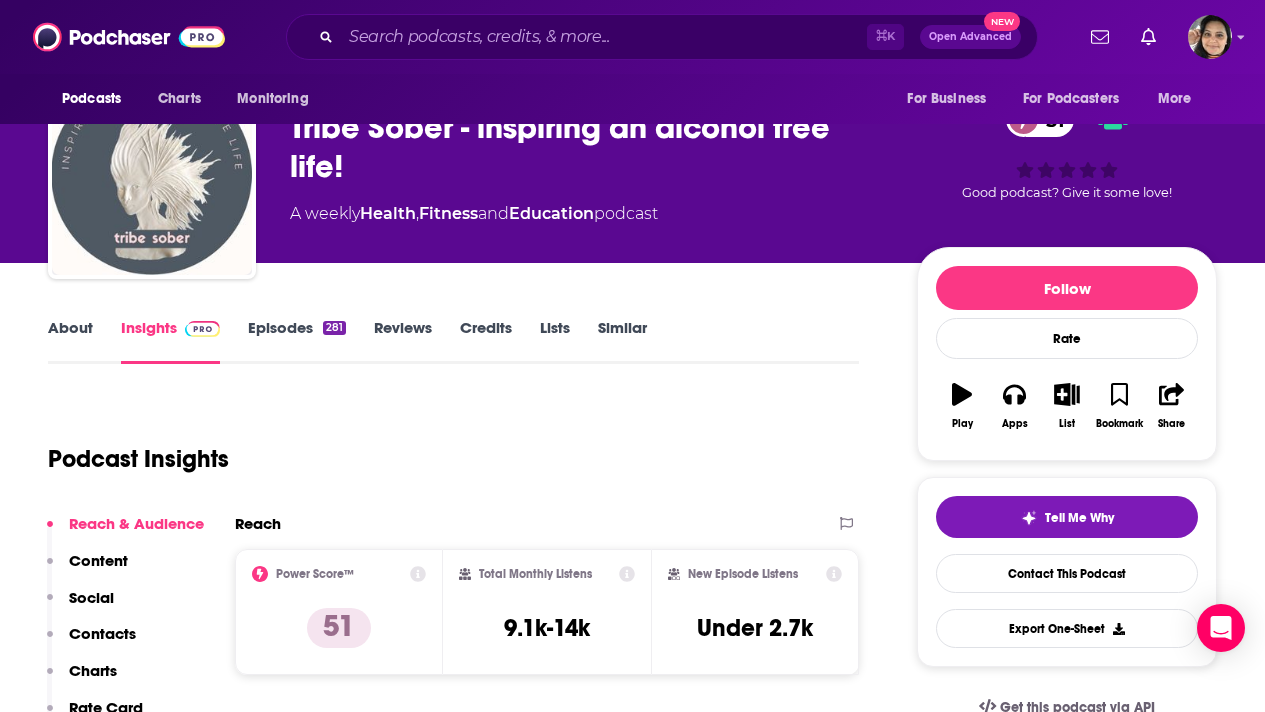 scroll, scrollTop: 0, scrollLeft: 0, axis: both 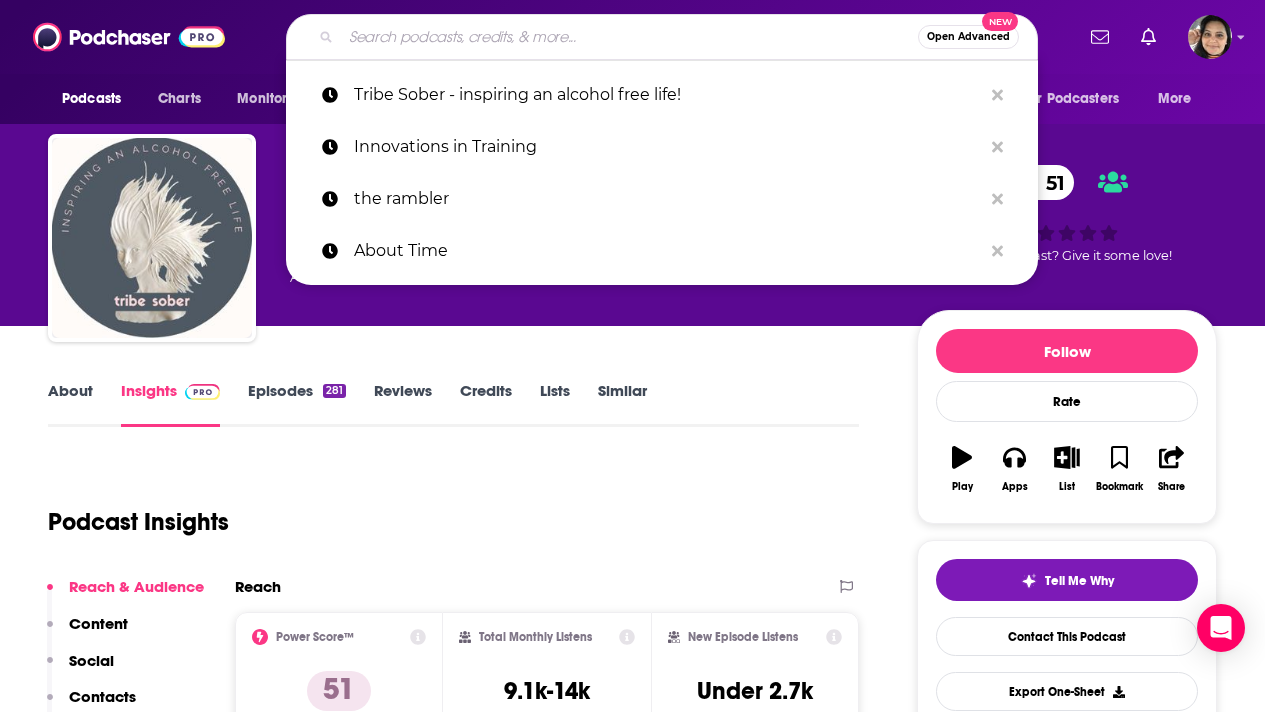 click at bounding box center (629, 37) 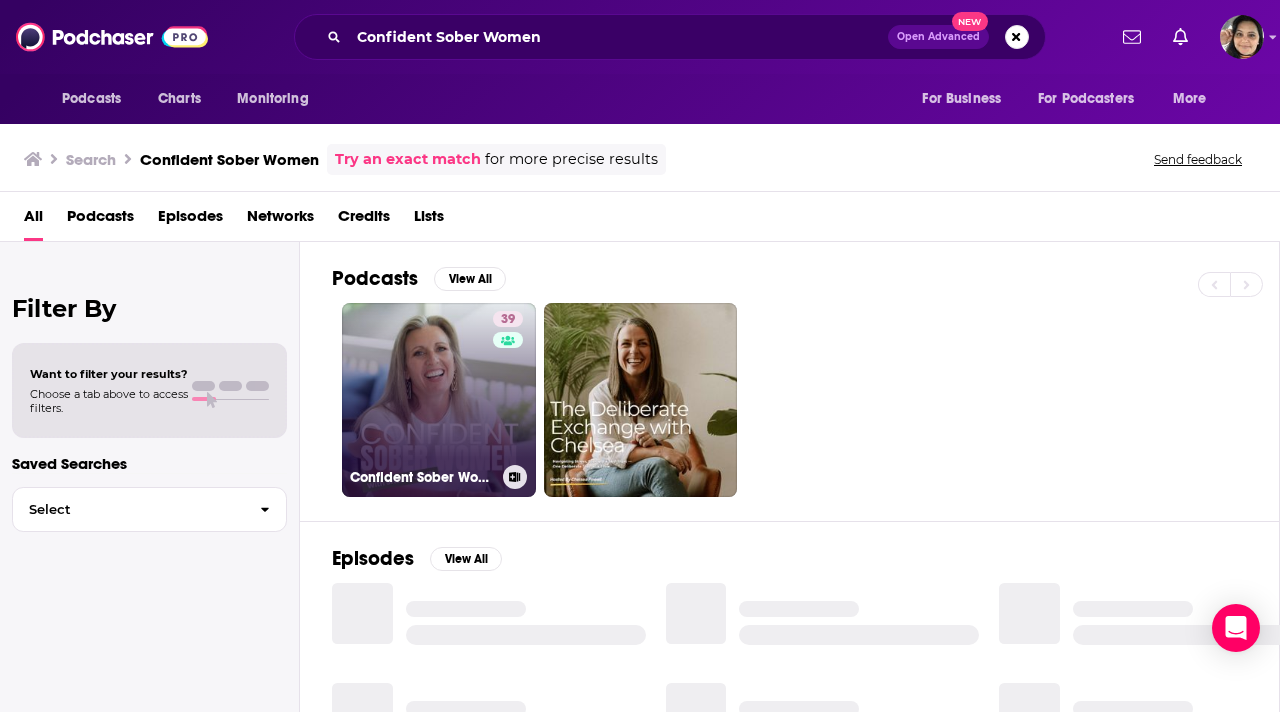 click on "39 Confident Sober Women" at bounding box center (439, 400) 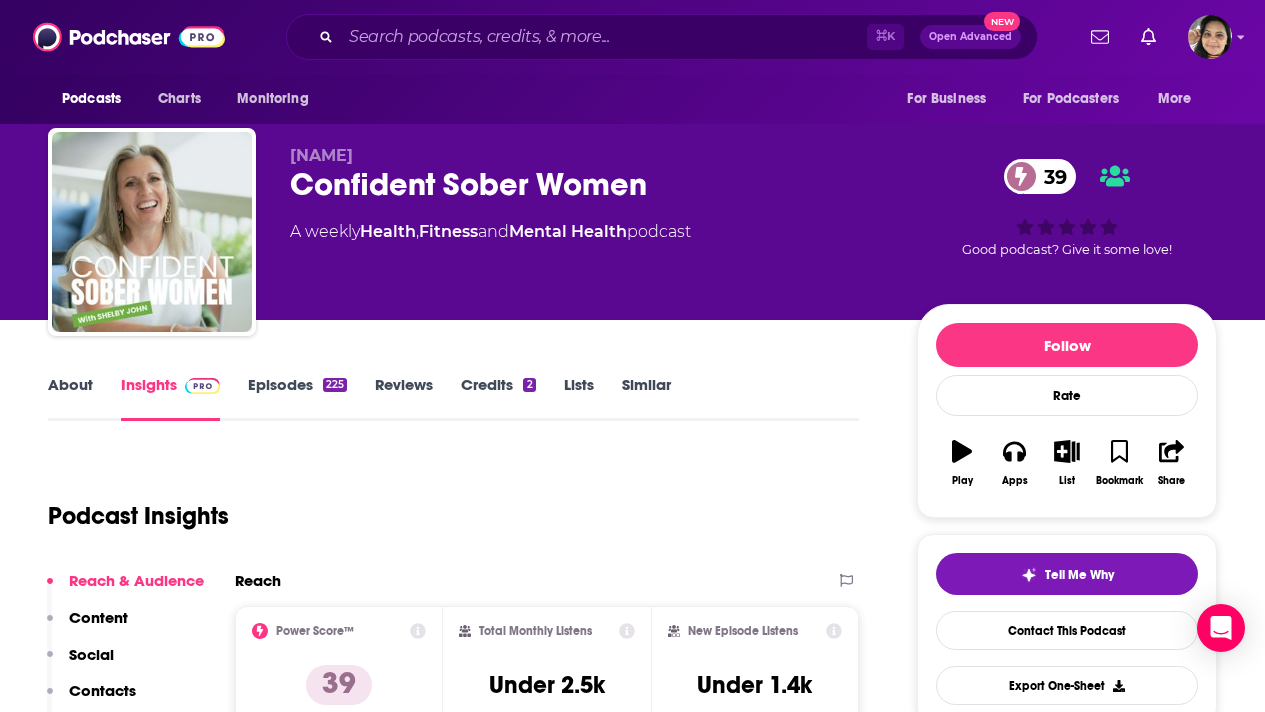 scroll, scrollTop: 0, scrollLeft: 0, axis: both 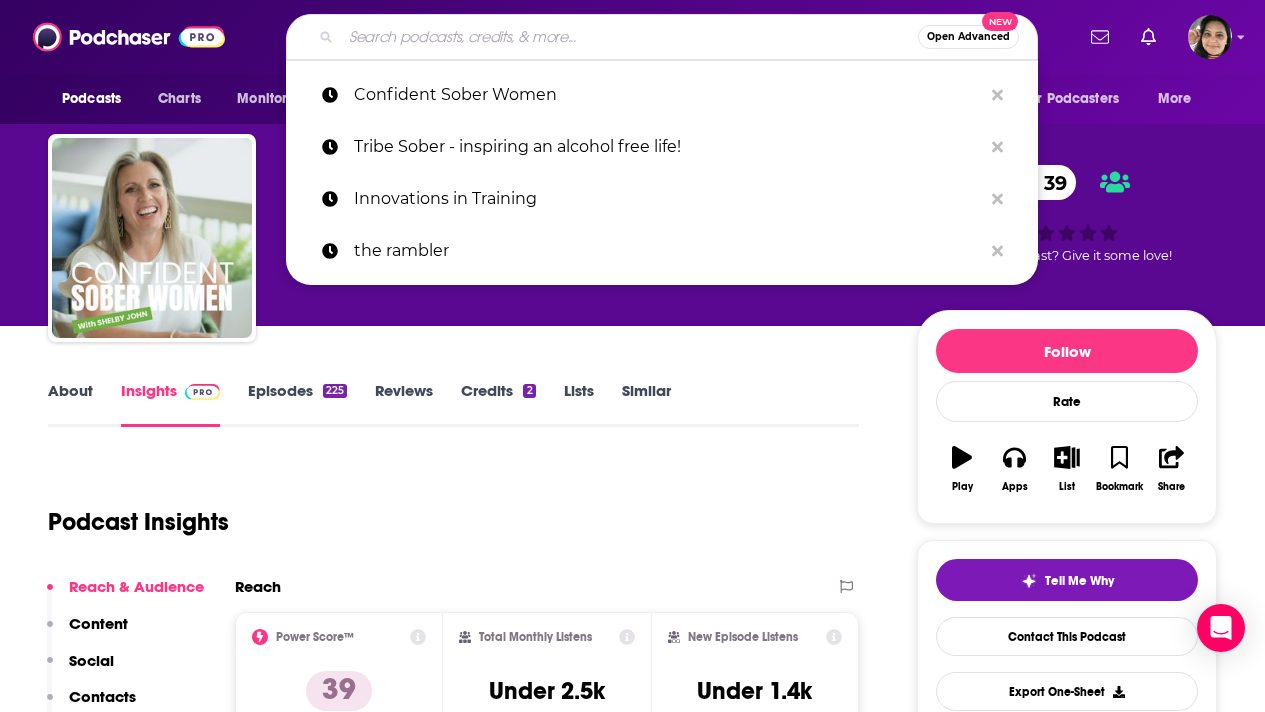 click at bounding box center [629, 37] 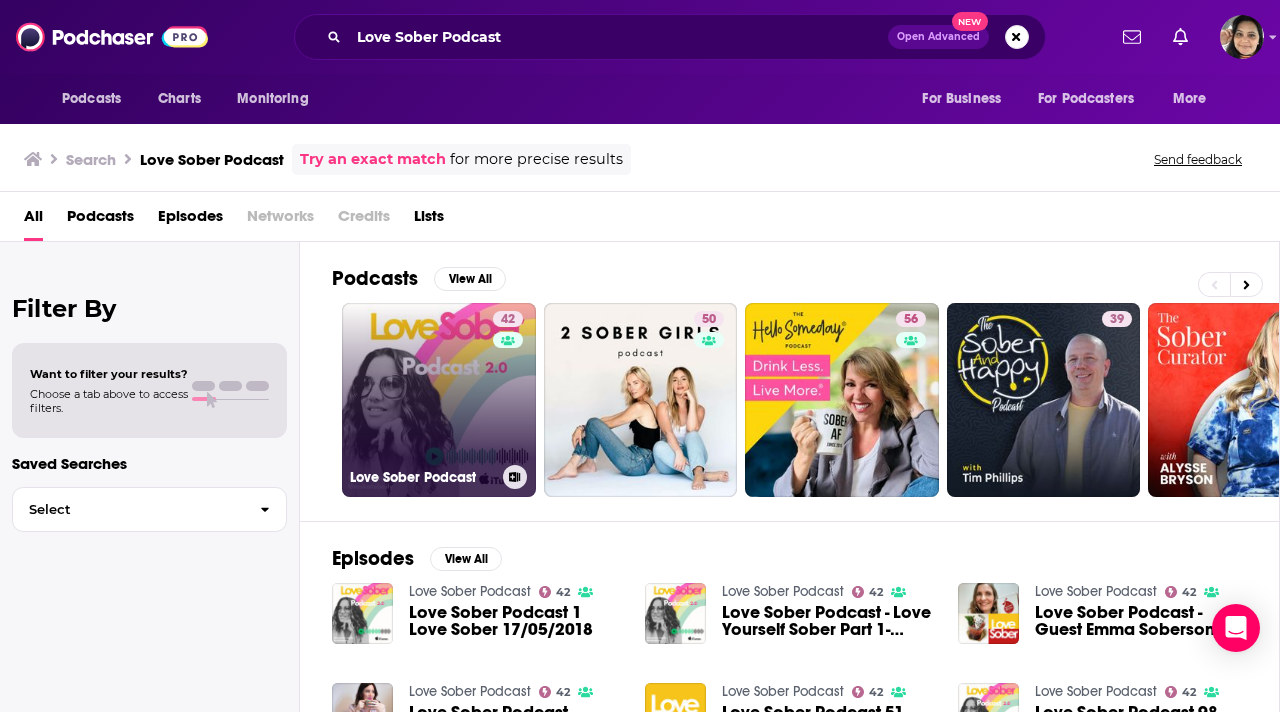 click on "42 Love Sober Podcast" at bounding box center [439, 400] 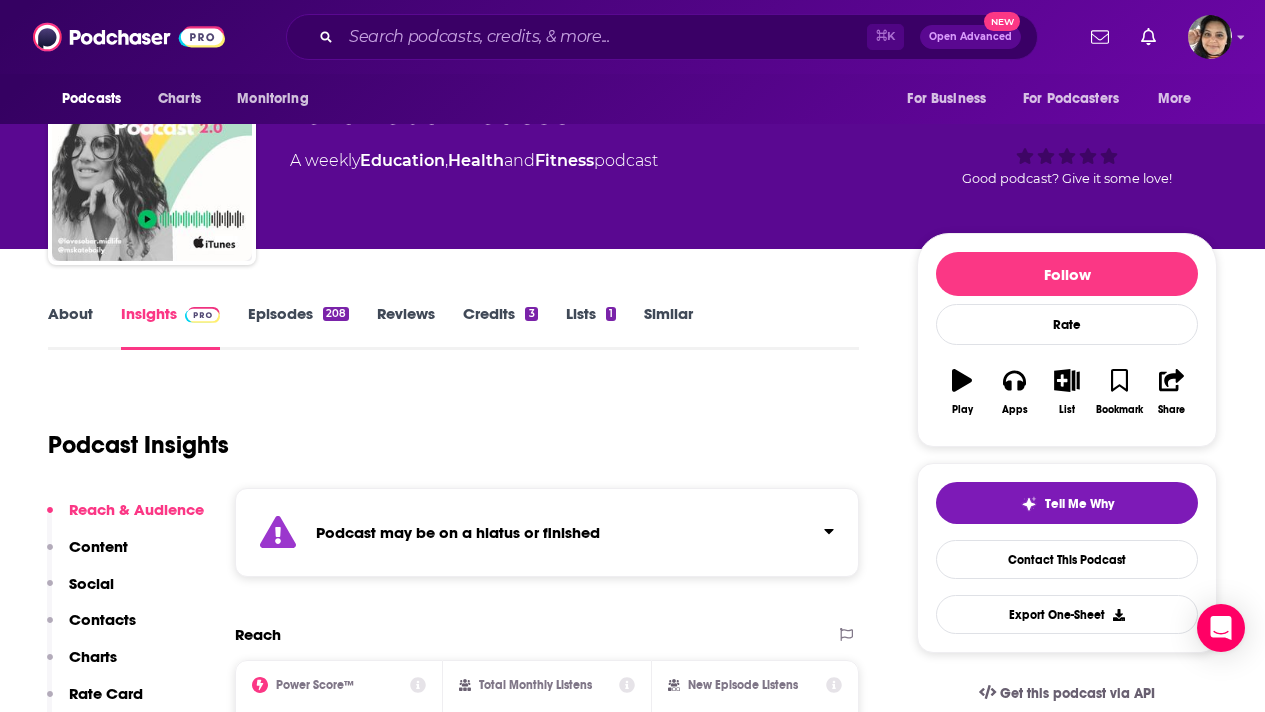 scroll, scrollTop: 0, scrollLeft: 0, axis: both 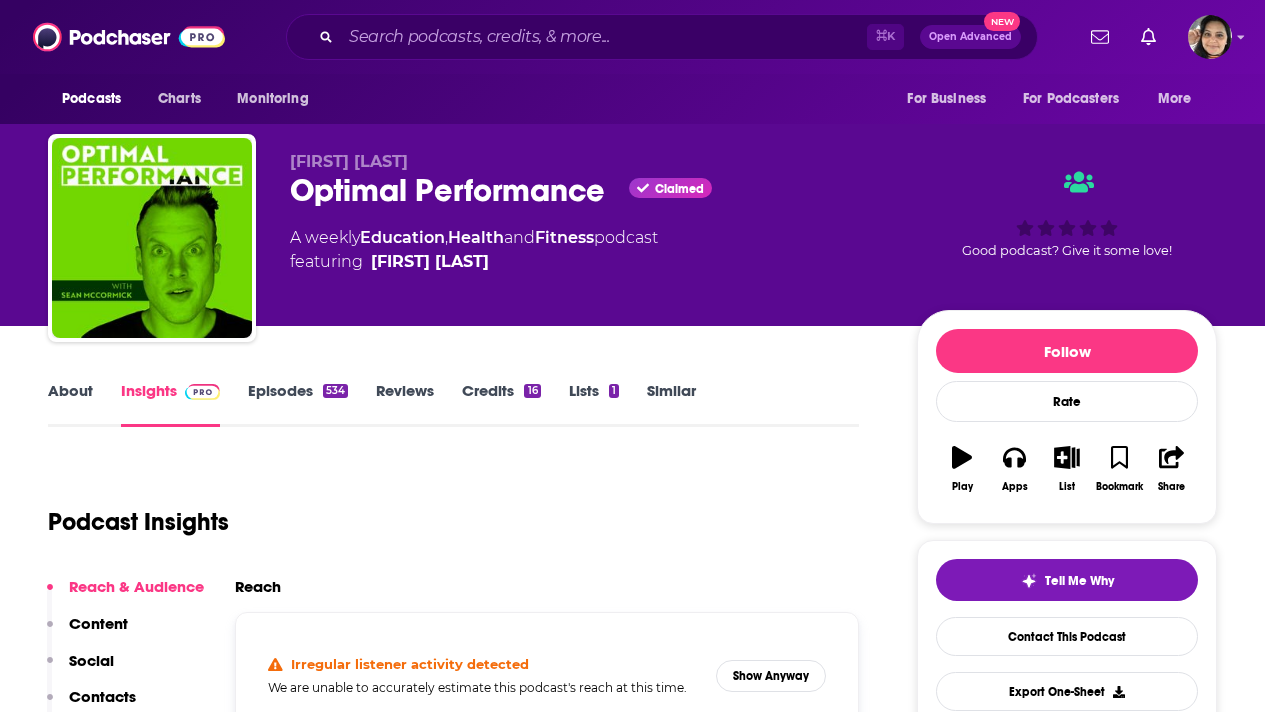 click on "Episodes 534" at bounding box center [298, 404] 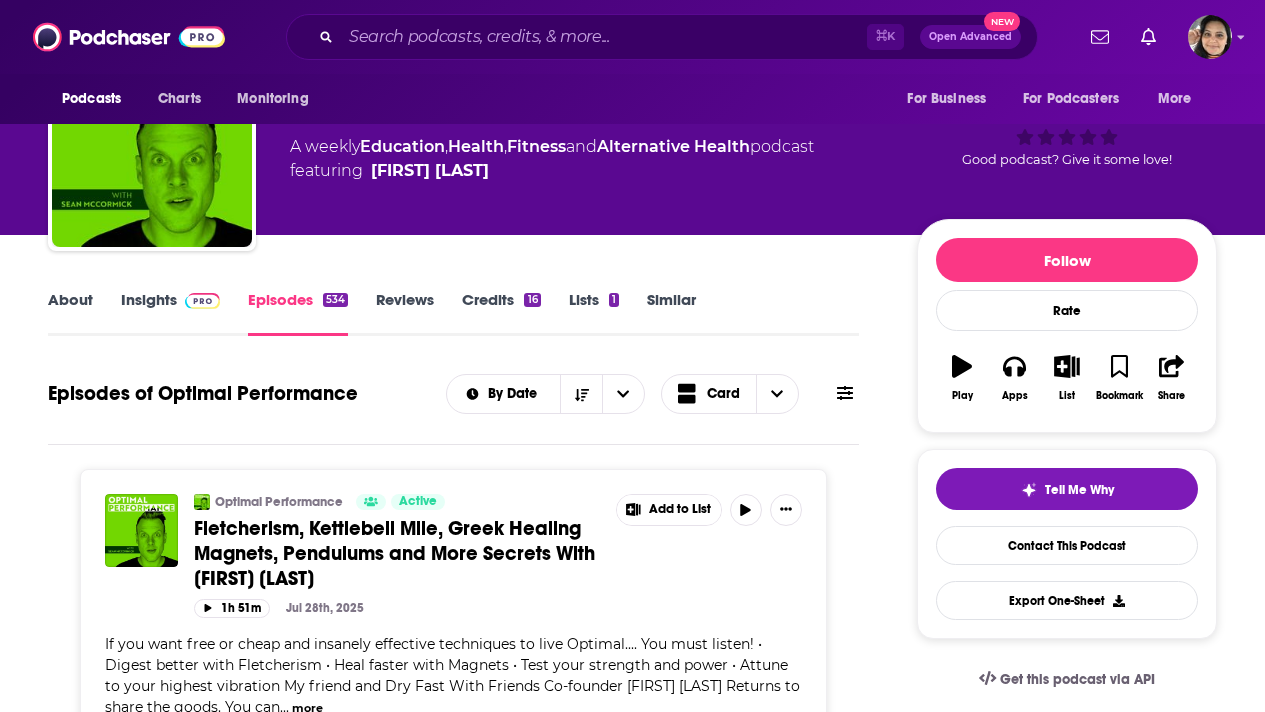 scroll, scrollTop: 0, scrollLeft: 0, axis: both 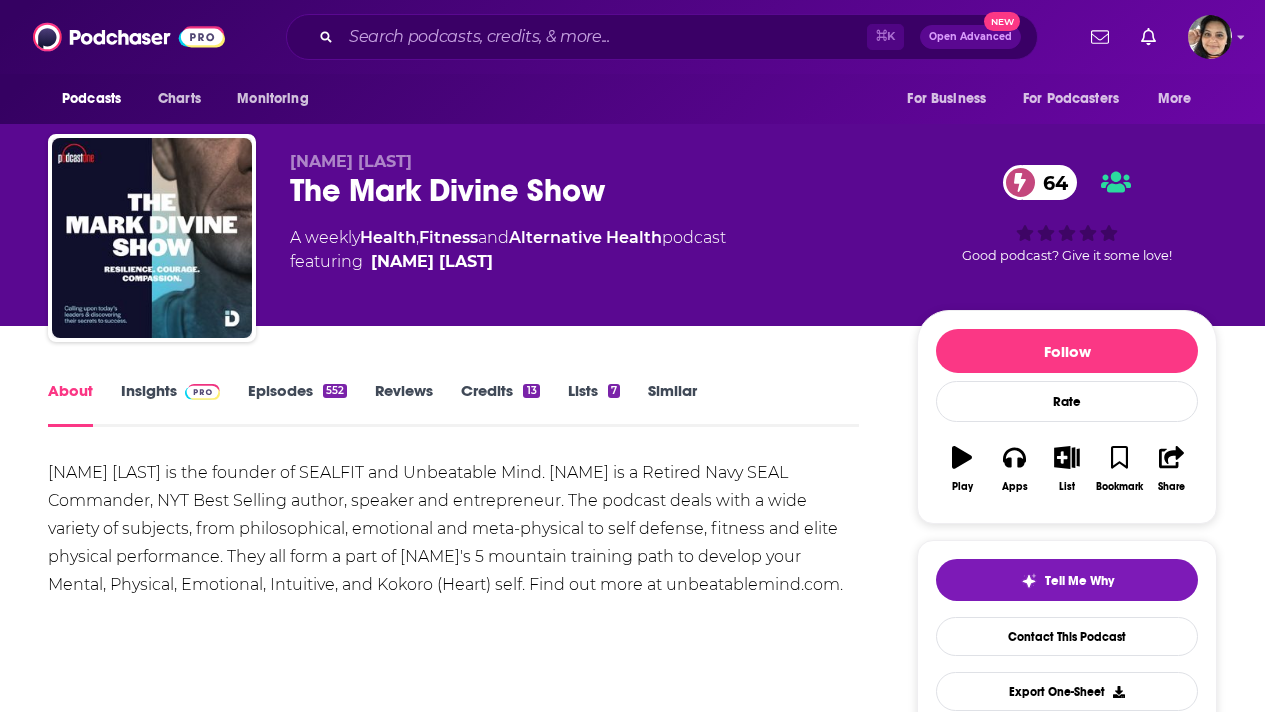 click on "Insights" at bounding box center (170, 404) 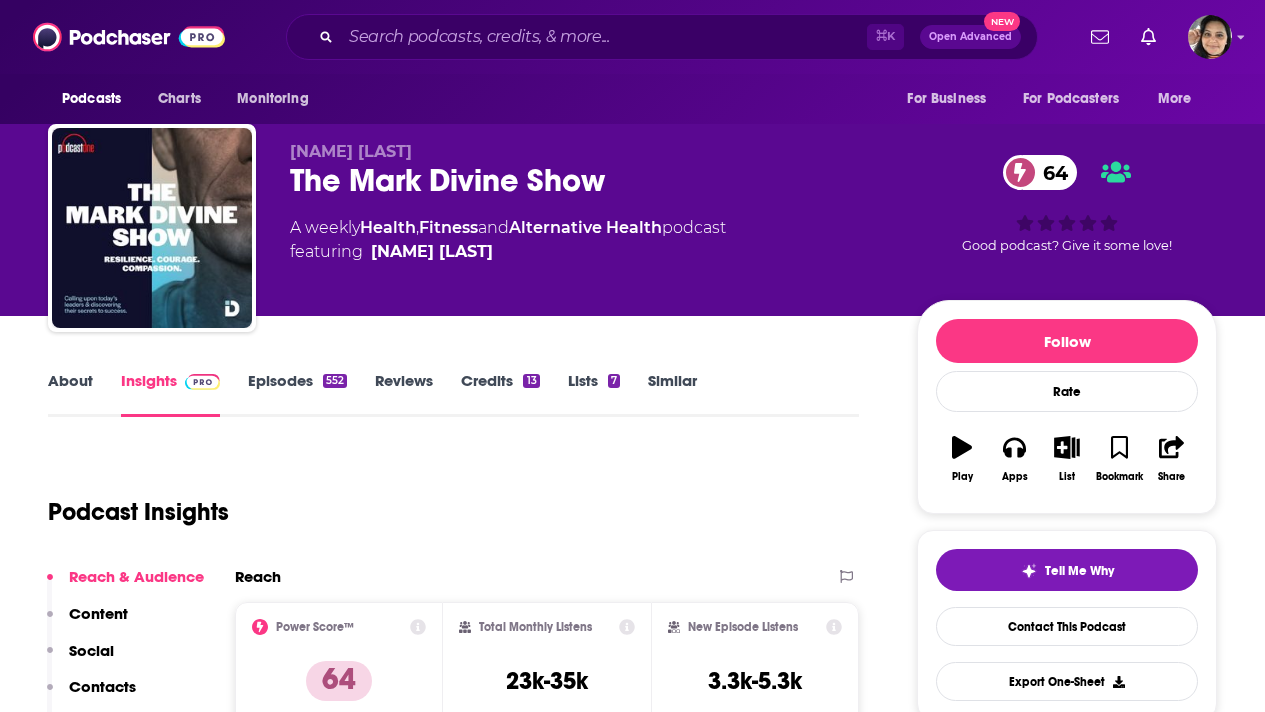 scroll, scrollTop: 0, scrollLeft: 0, axis: both 